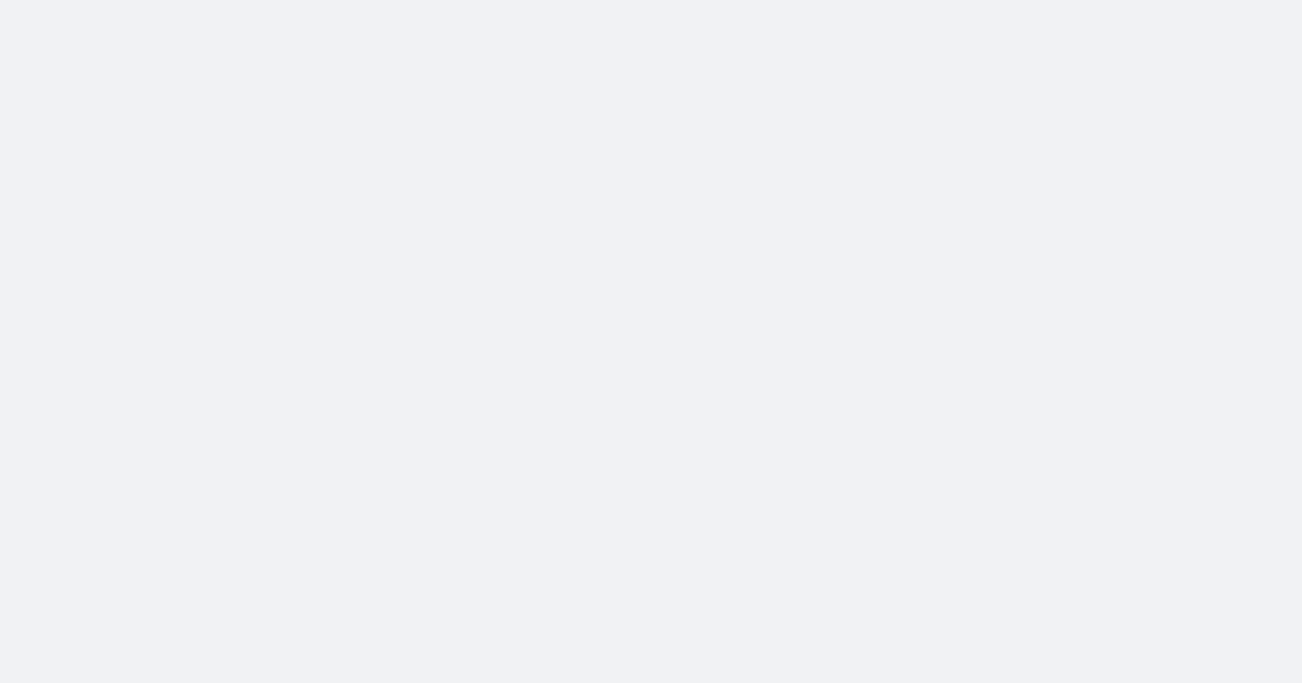 scroll, scrollTop: 0, scrollLeft: 0, axis: both 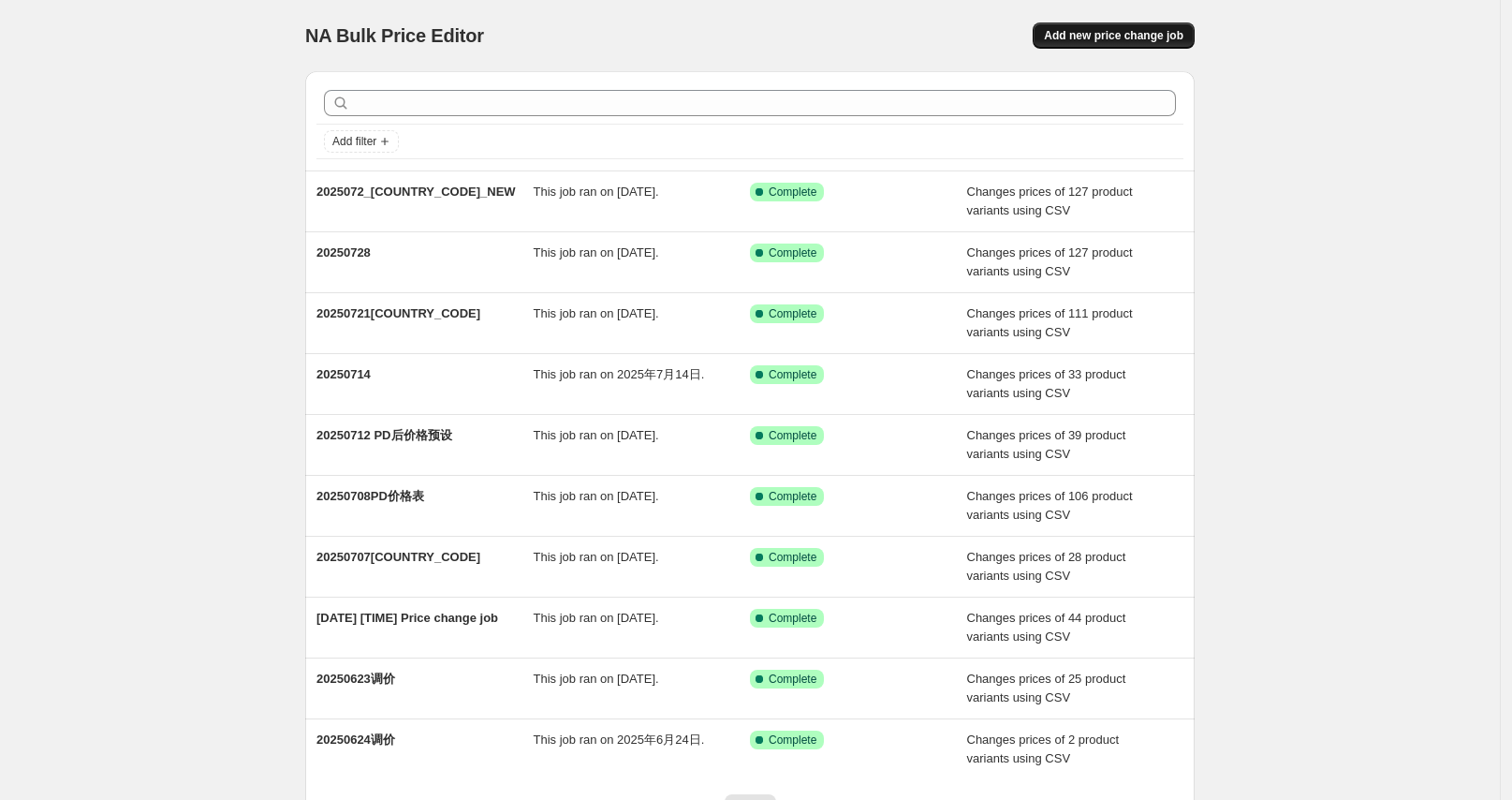click on "Add new price change job" at bounding box center [1113, 36] 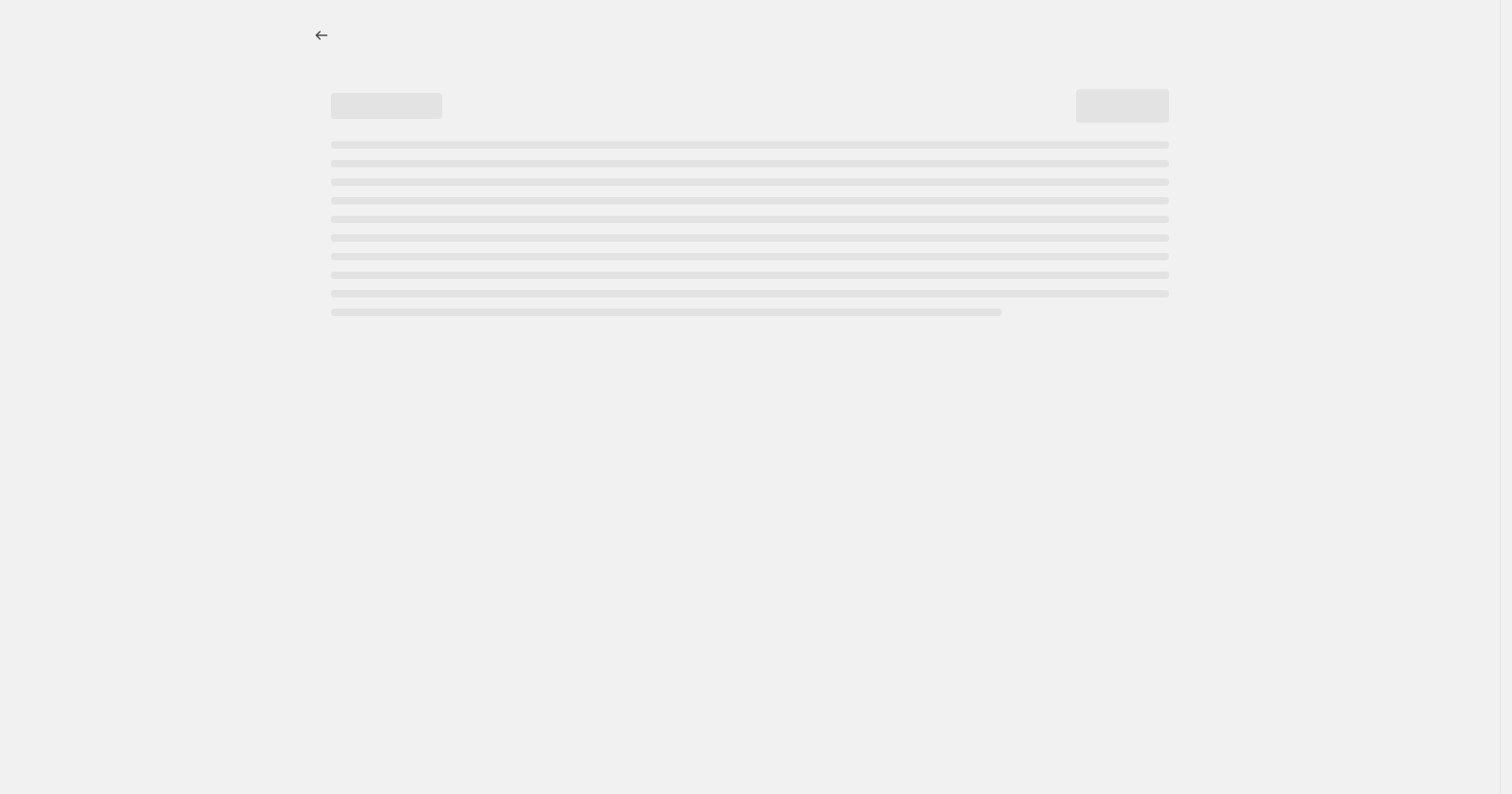 select on "percentage" 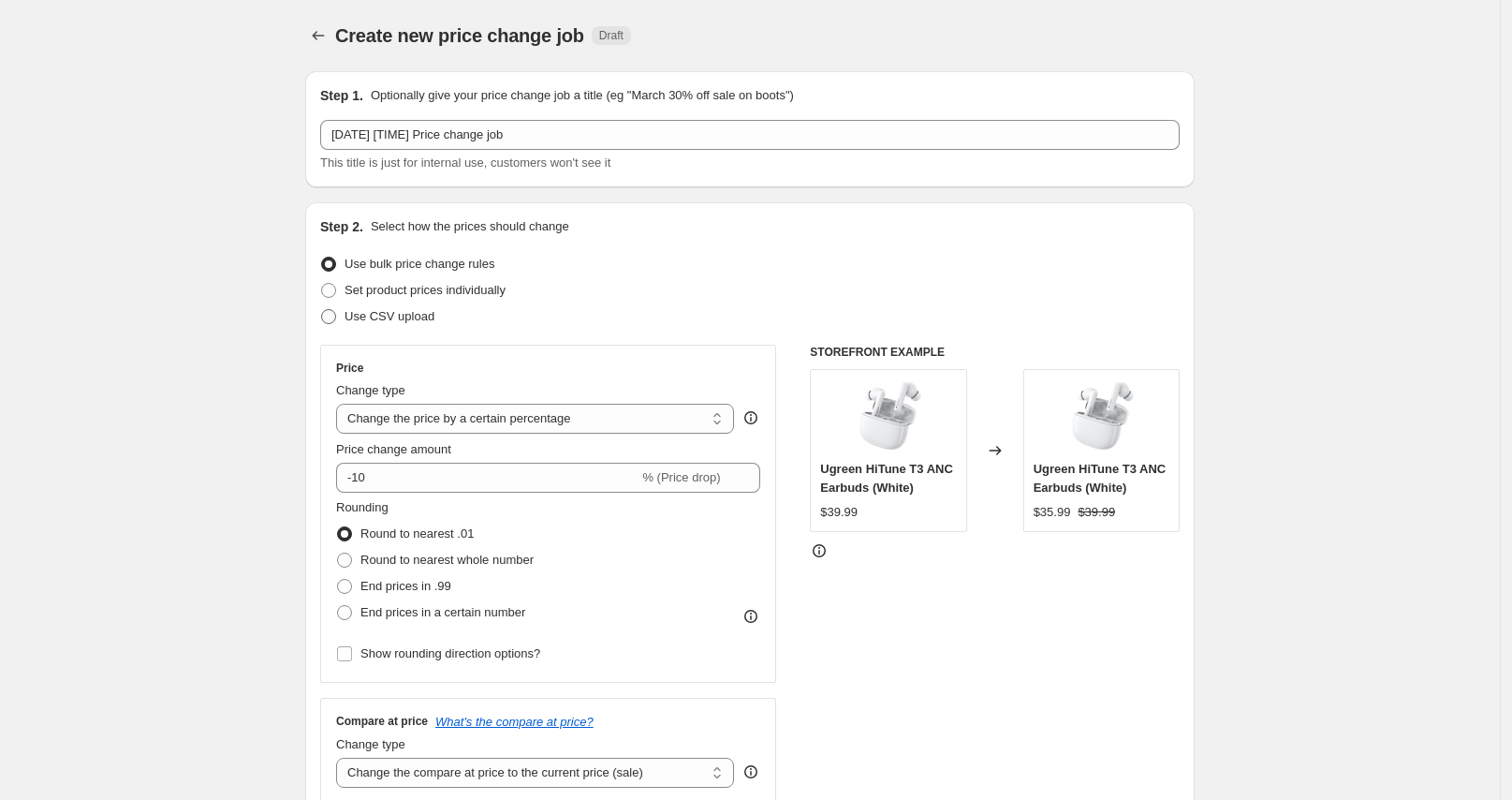 click on "Use CSV upload" at bounding box center [389, 316] 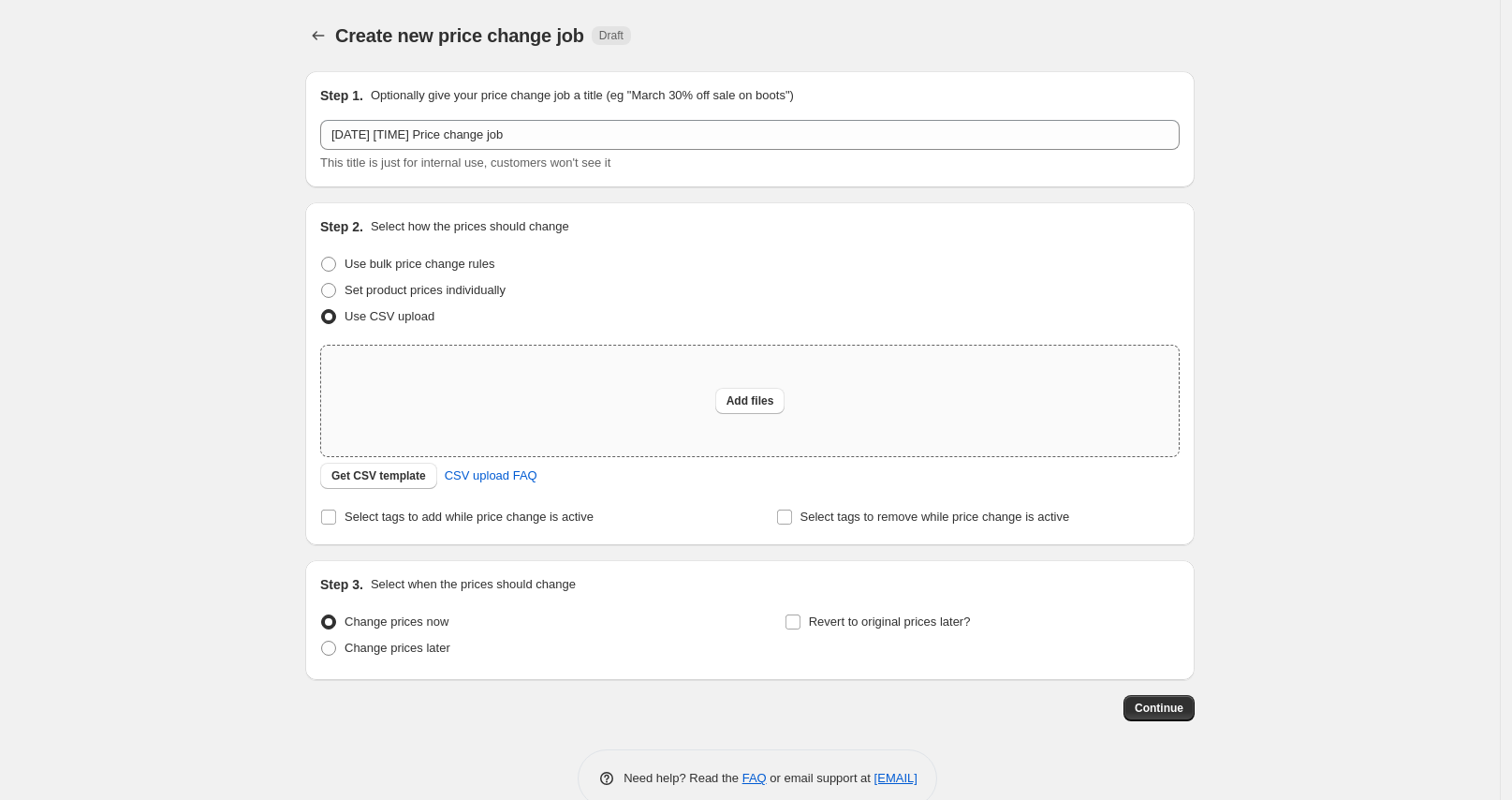 scroll, scrollTop: 35, scrollLeft: 0, axis: vertical 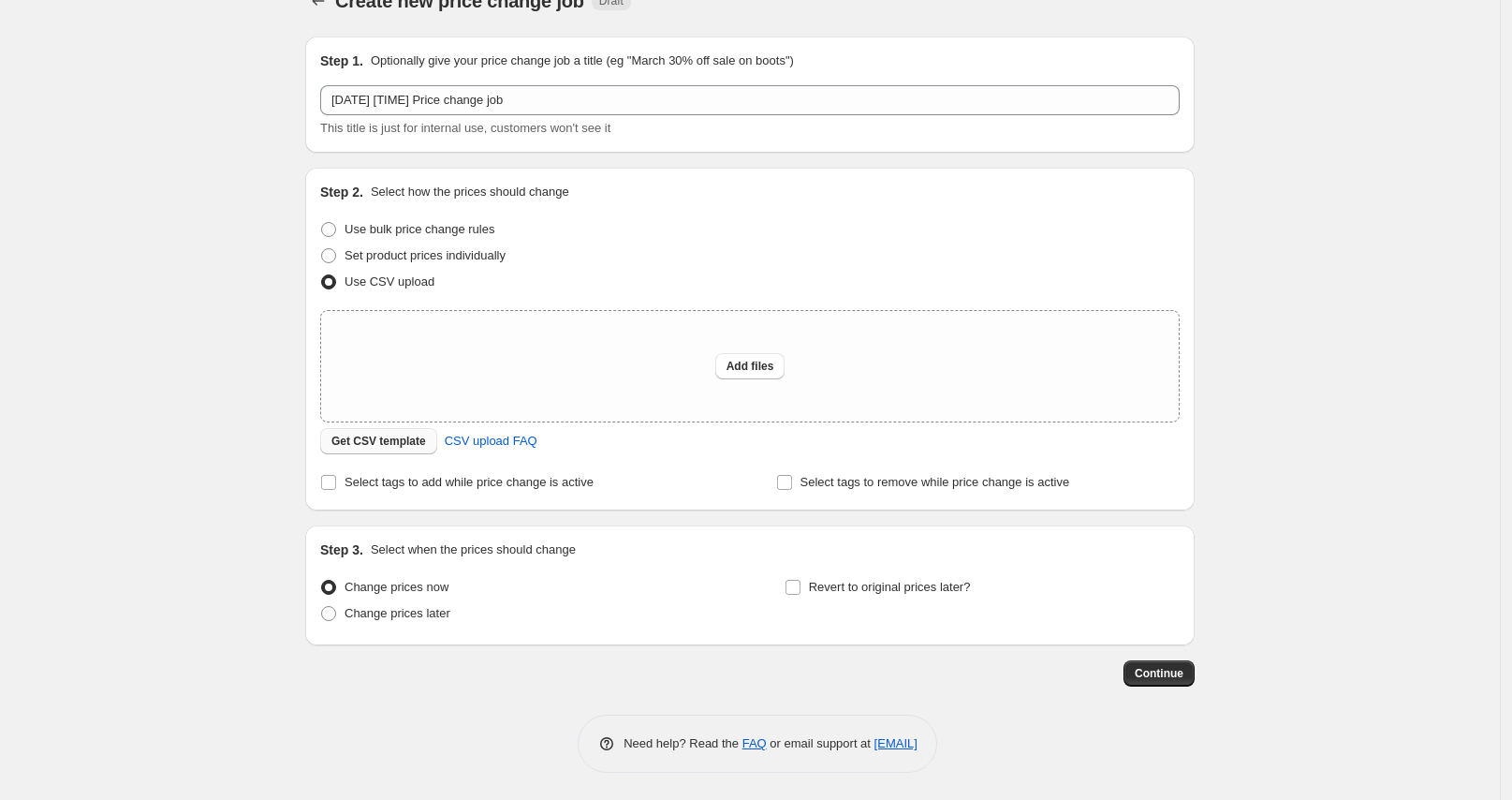 click on "Get CSV template" at bounding box center [378, 441] 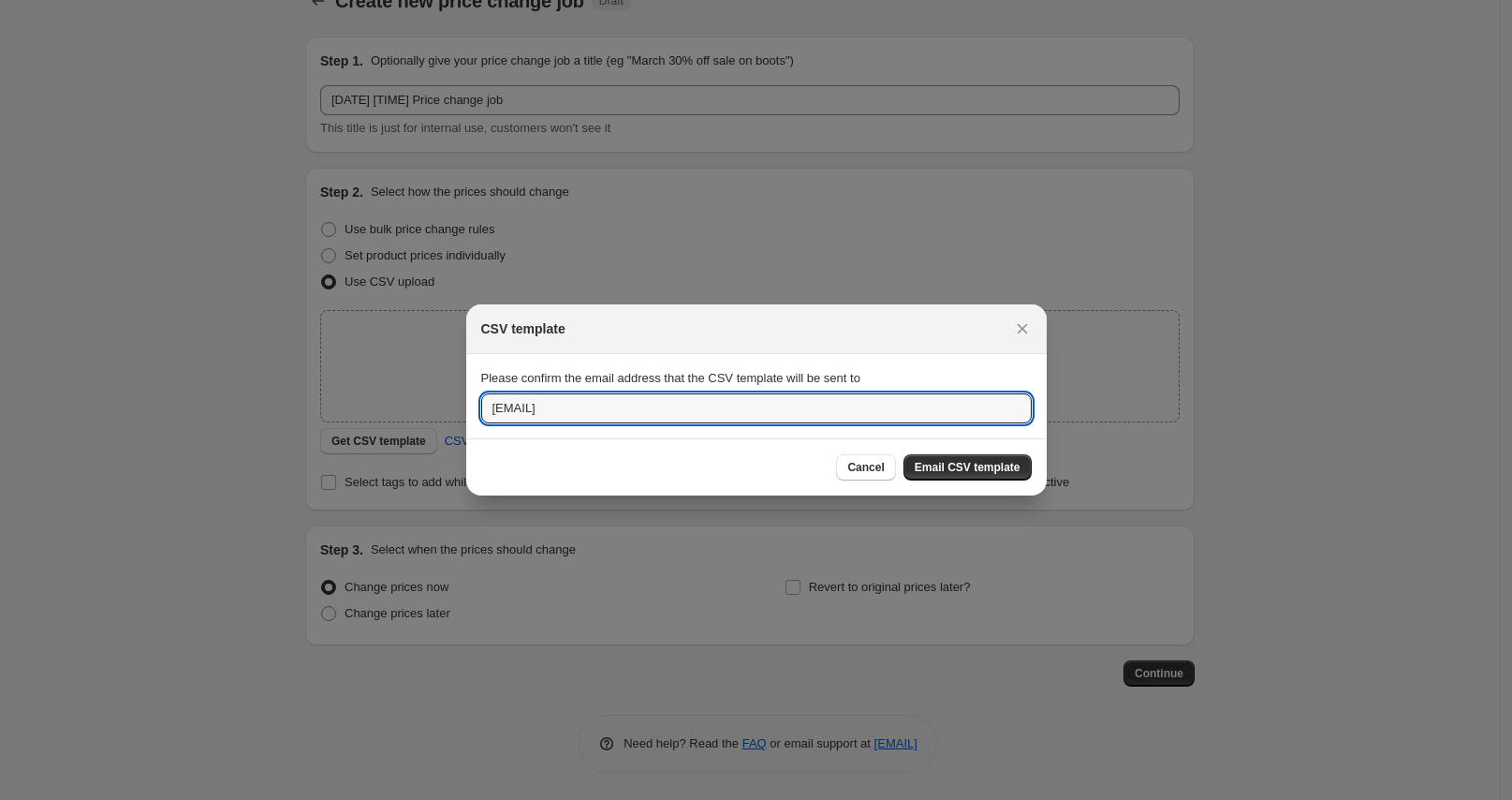 drag, startPoint x: 526, startPoint y: 409, endPoint x: 457, endPoint y: 410, distance: 69.00725 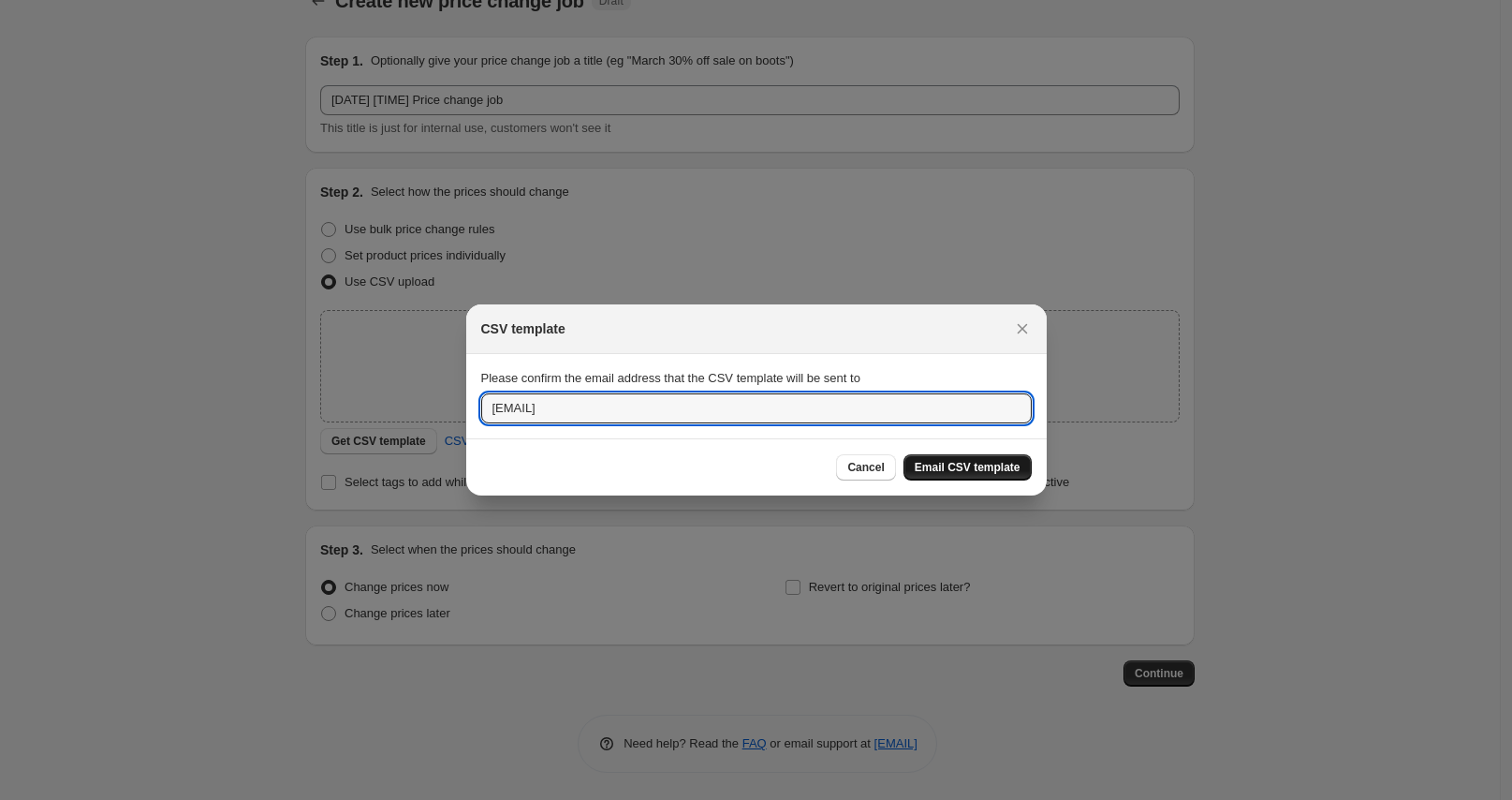 type on "[EMAIL]" 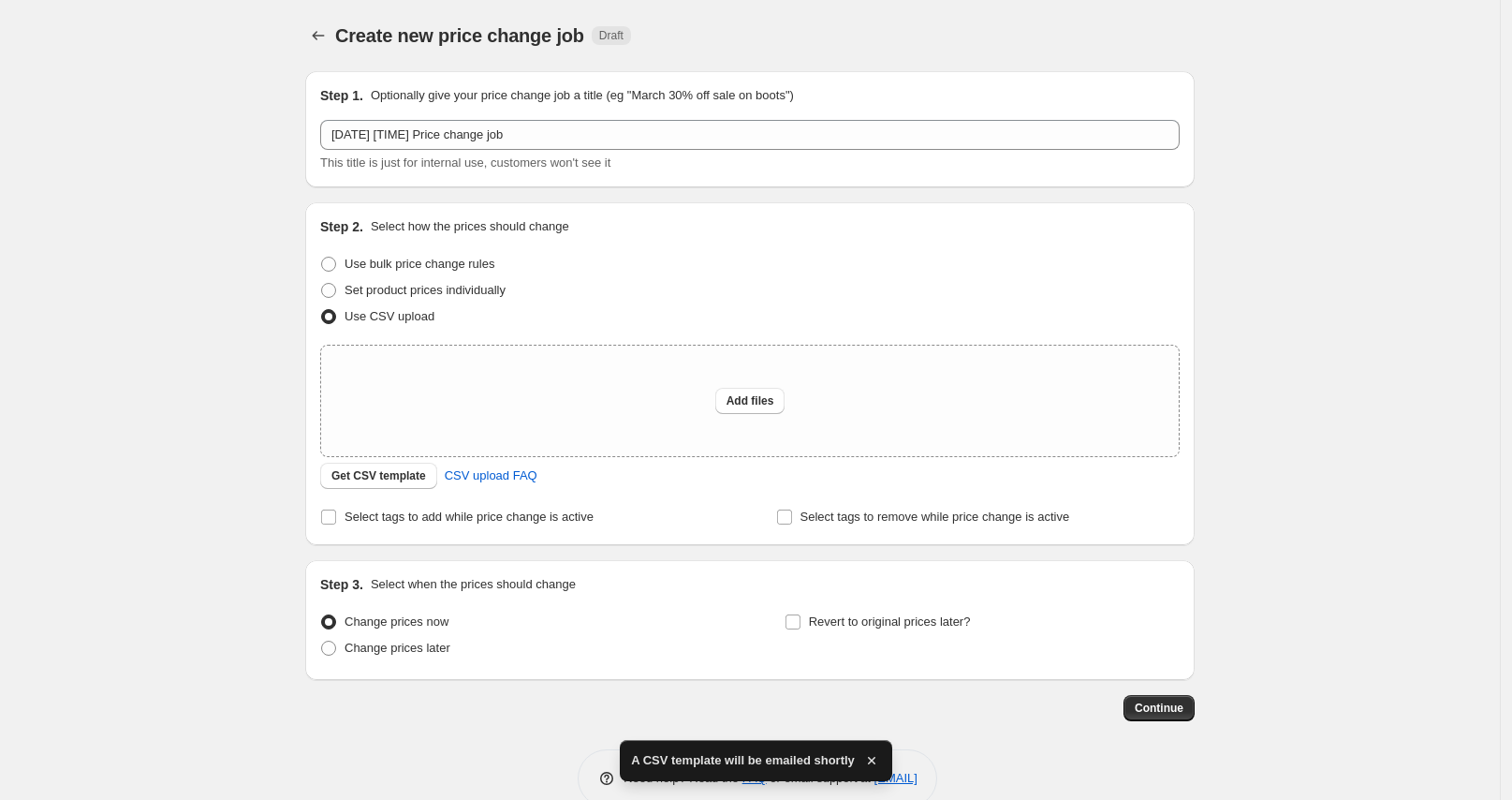 scroll, scrollTop: 35, scrollLeft: 0, axis: vertical 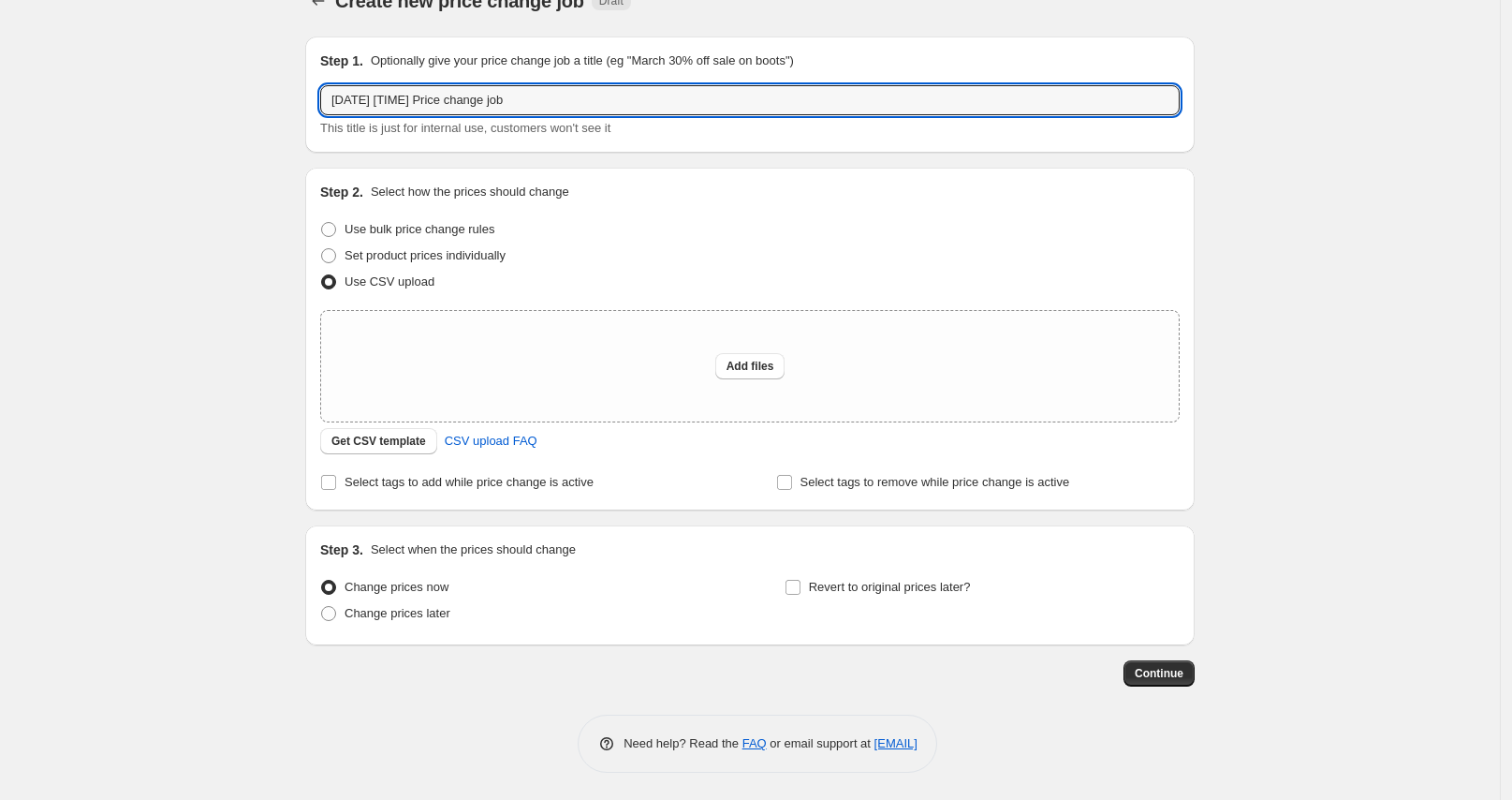drag, startPoint x: 574, startPoint y: 101, endPoint x: 300, endPoint y: 102, distance: 274.0018 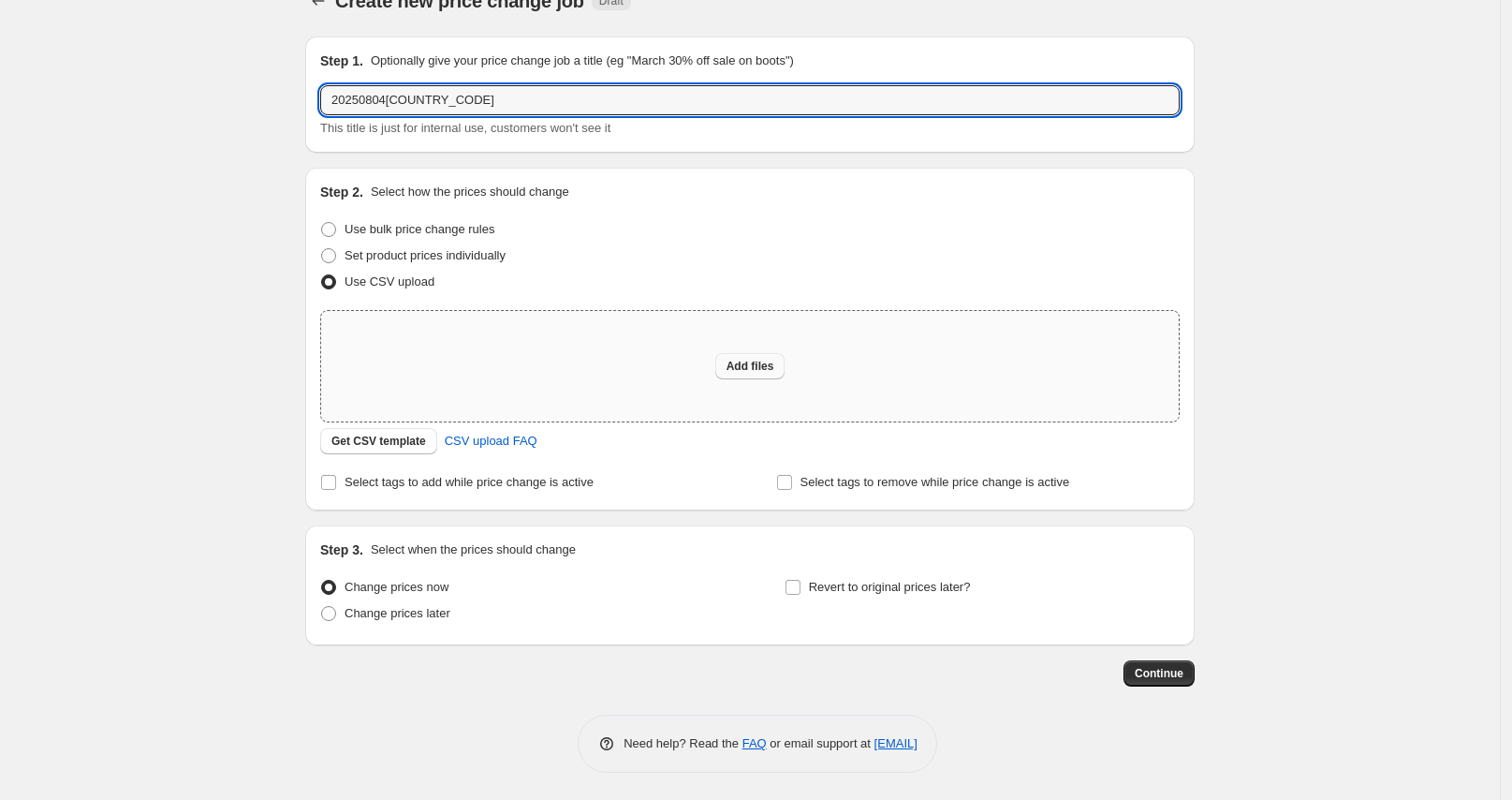 type on "20250804[COUNTRY_CODE]" 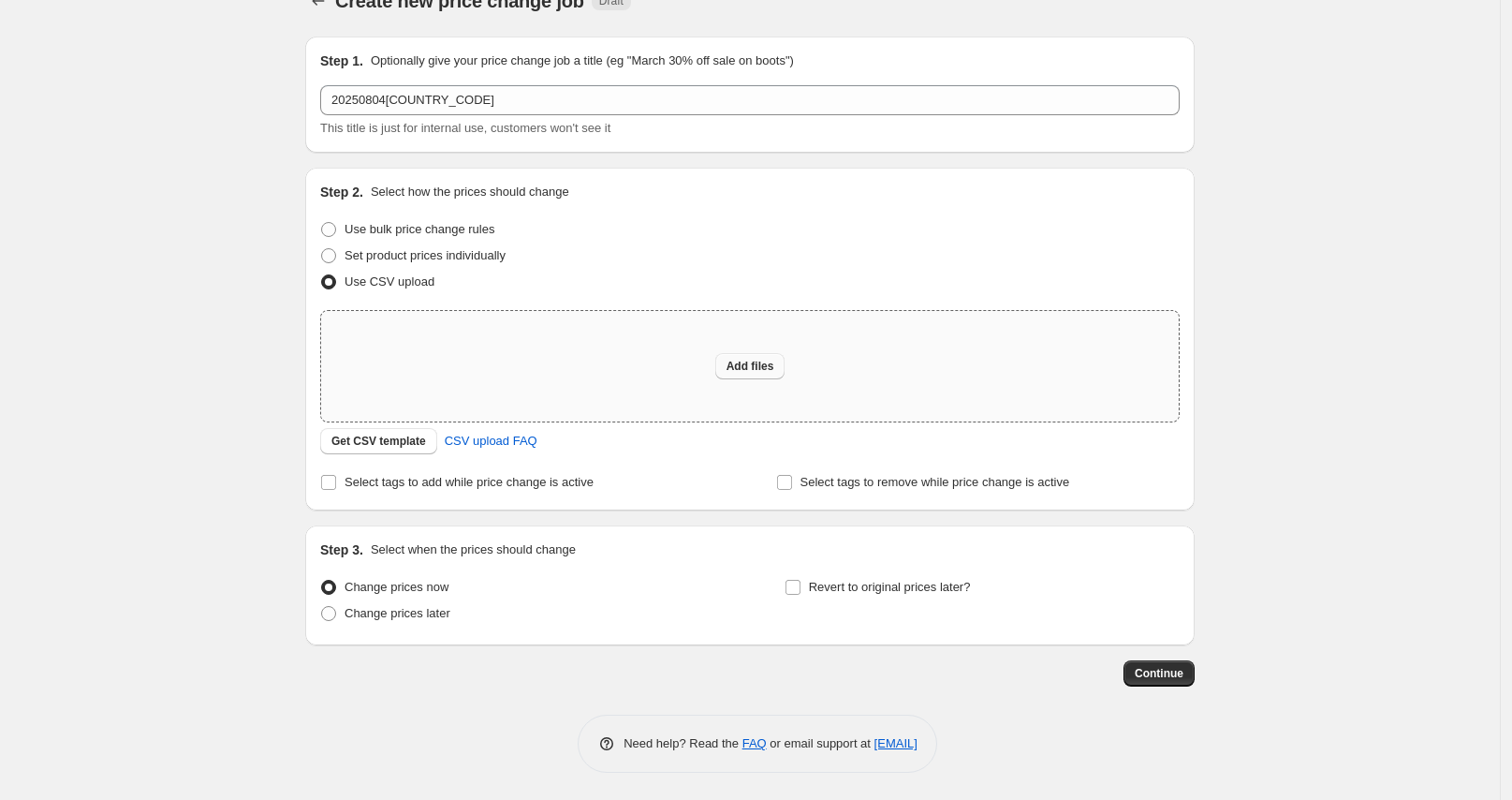 type on "C:\fakepath\20250804_US.xlsx" 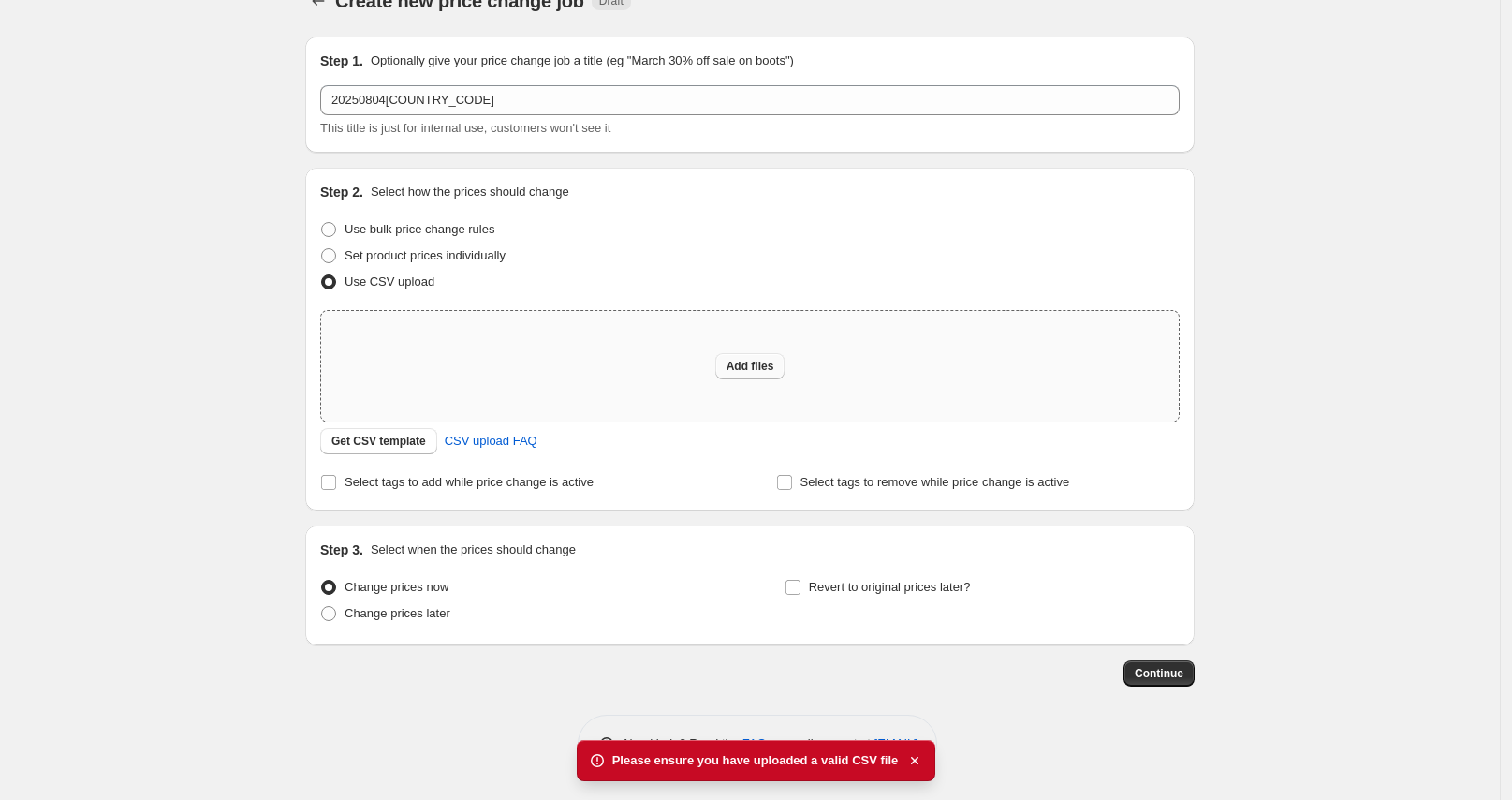 click on "Add files" at bounding box center (750, 366) 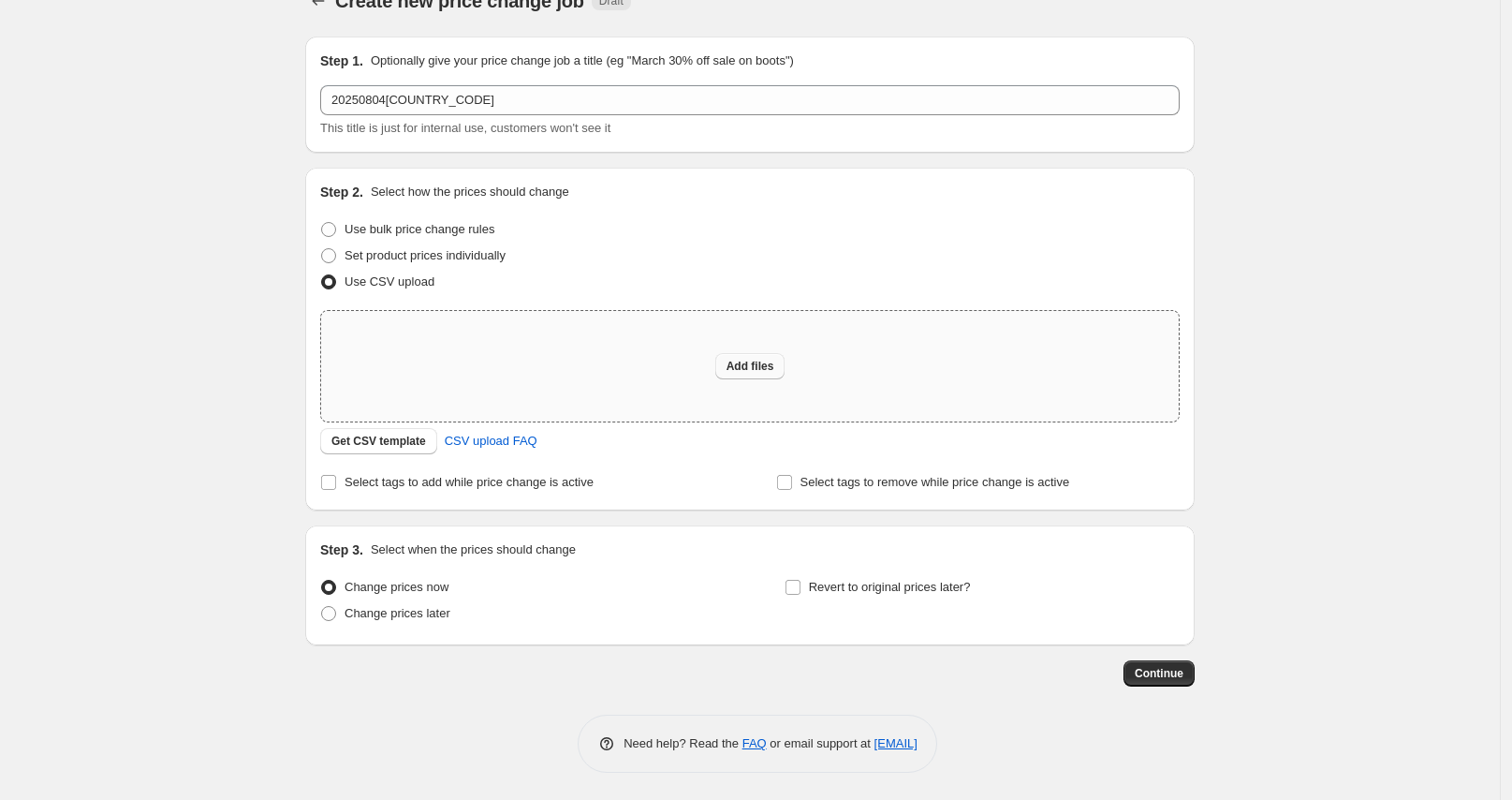 type on "C:\fakepath\20250804_US.xlsx" 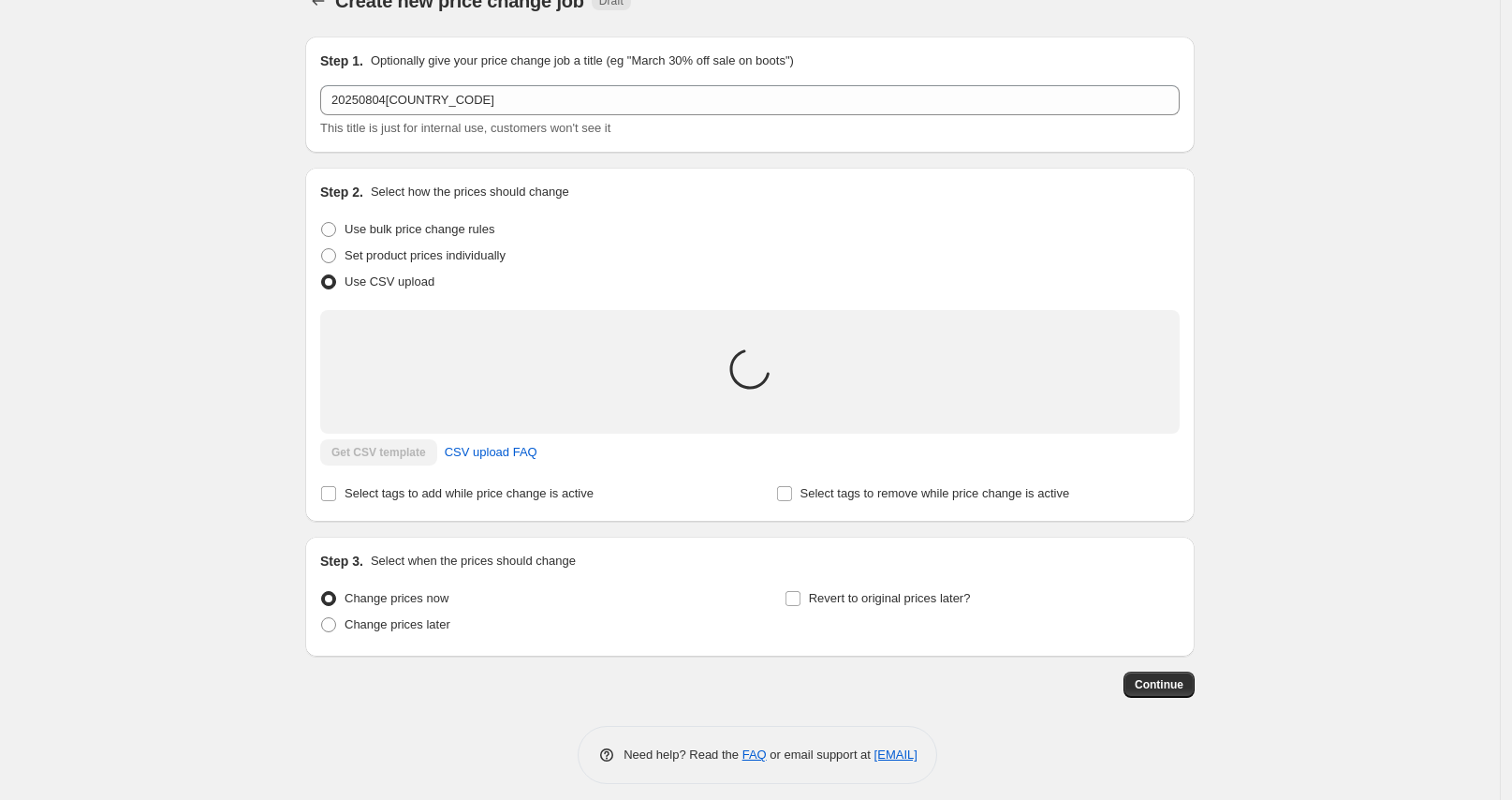 scroll, scrollTop: 67, scrollLeft: 0, axis: vertical 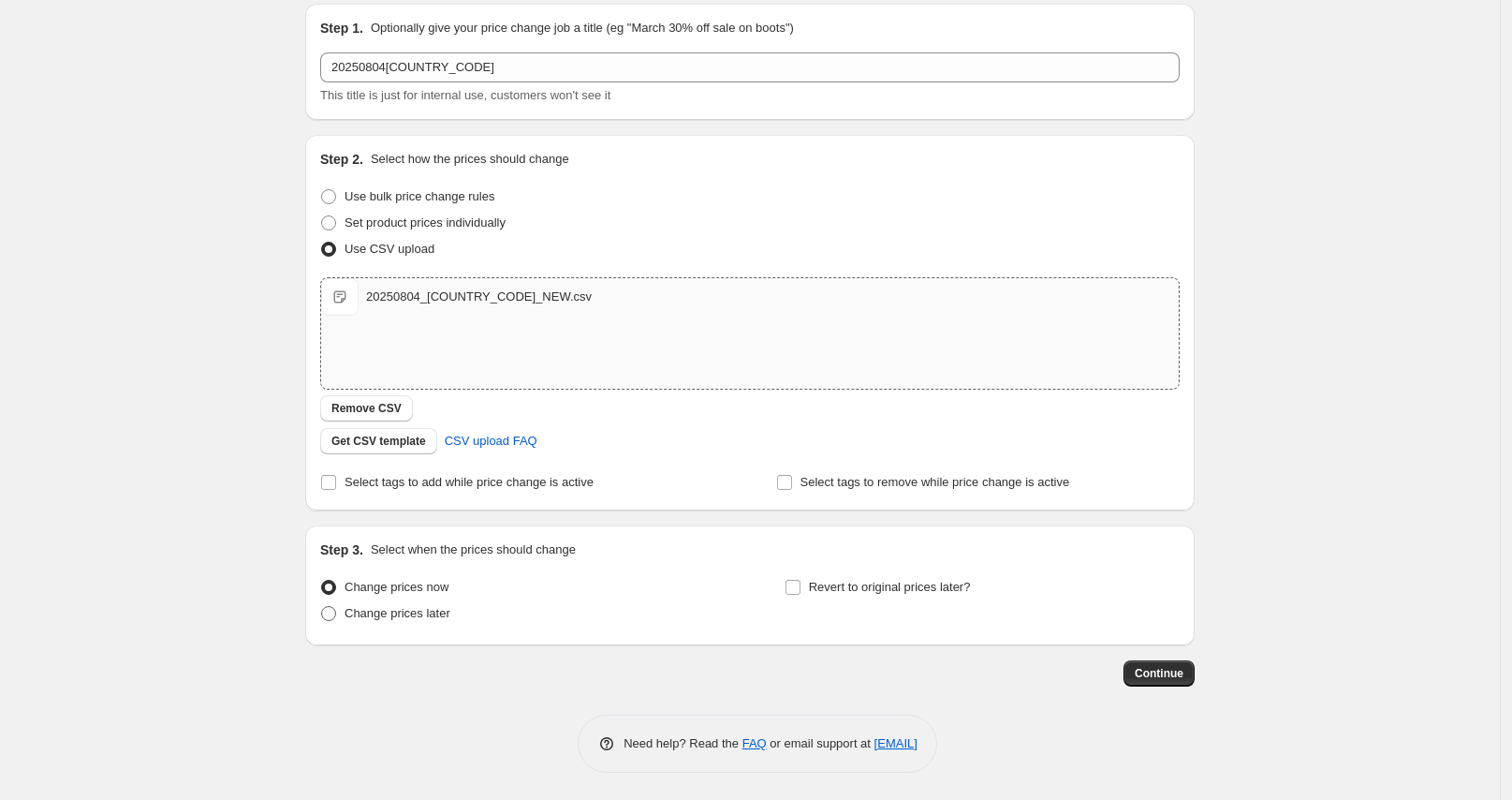 click on "Change prices later" at bounding box center (397, 613) 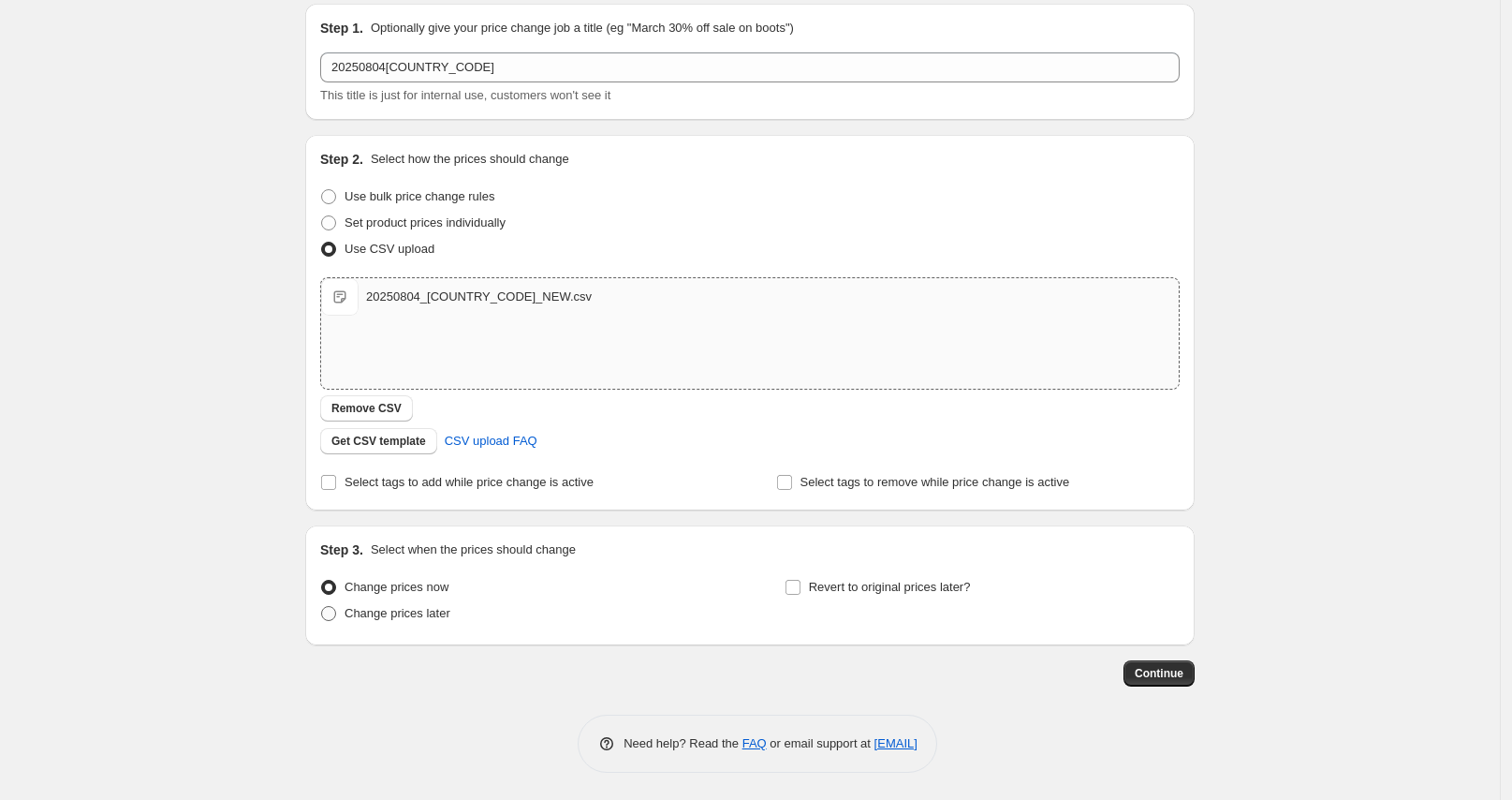 radio on "true" 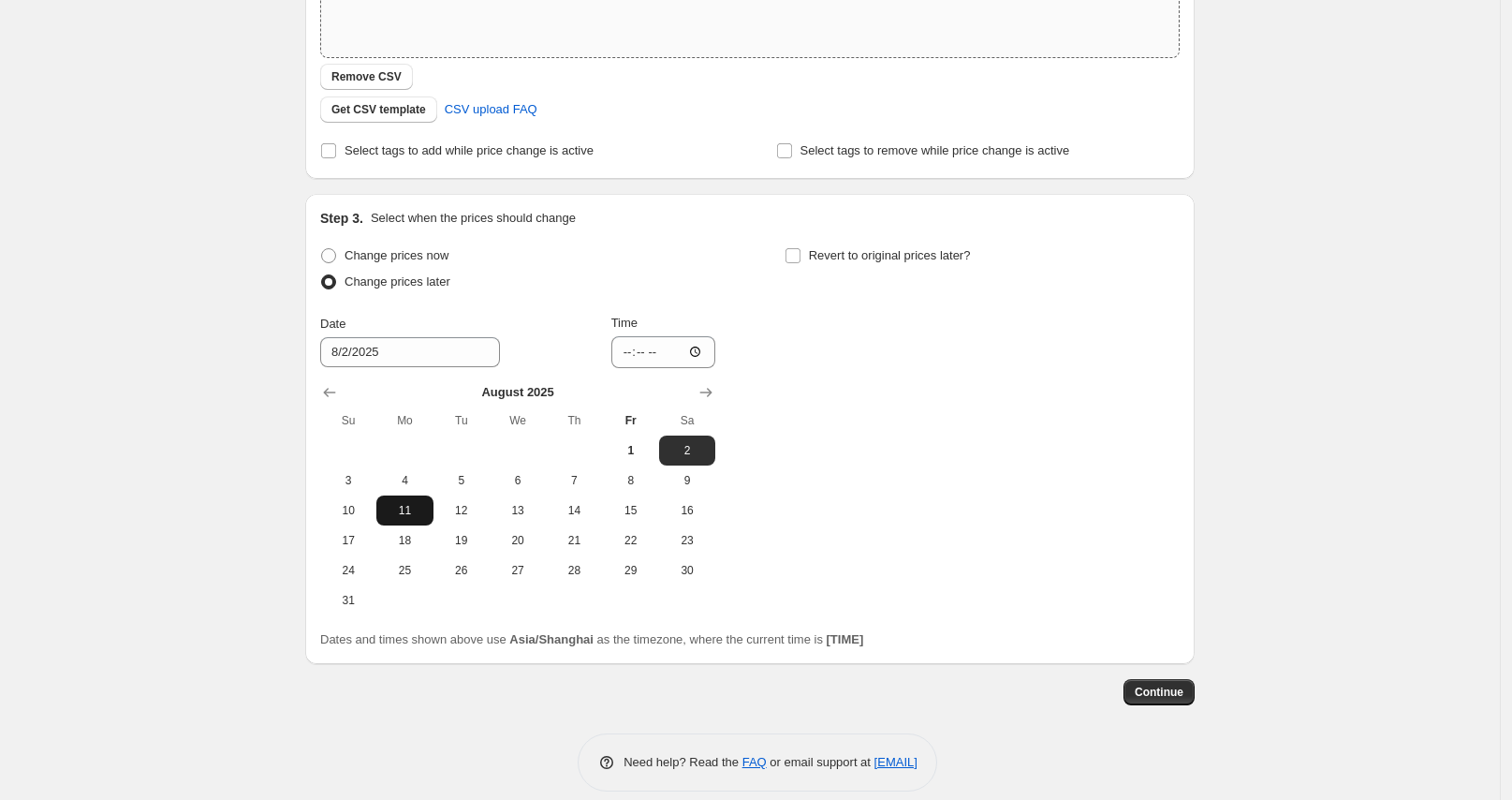 scroll, scrollTop: 405, scrollLeft: 0, axis: vertical 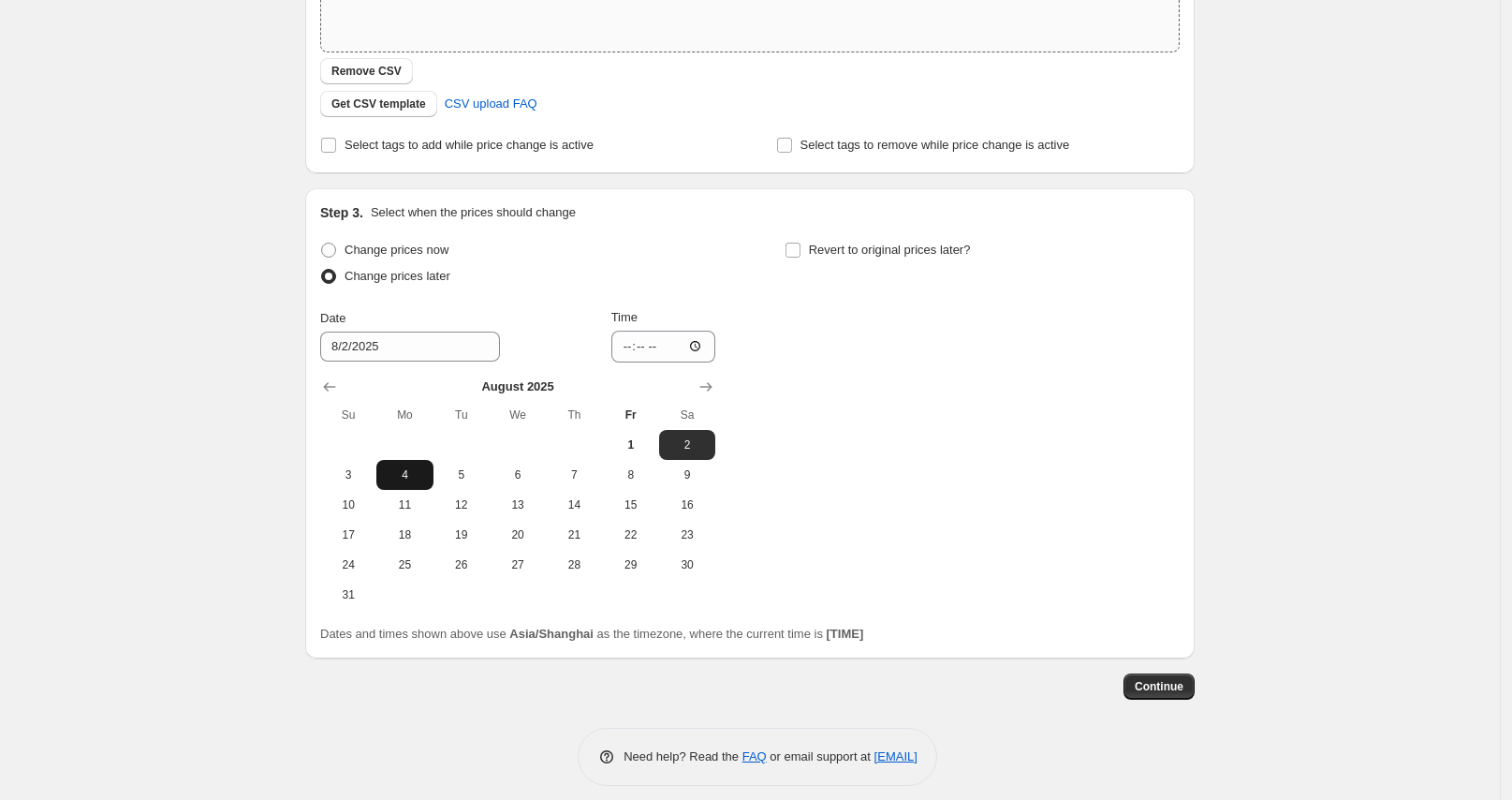 click on "4" at bounding box center (404, 475) 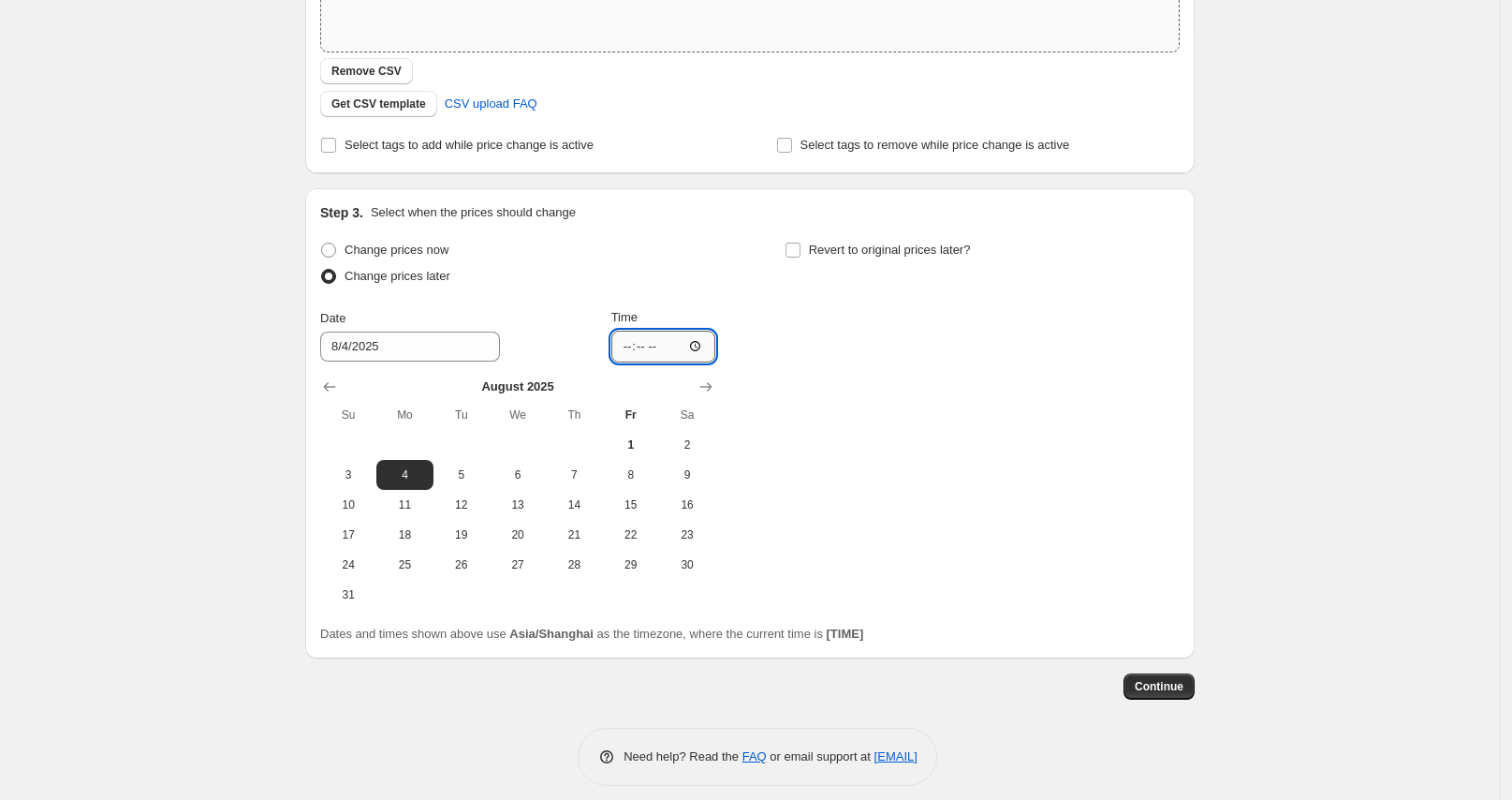 click on "[TIME]" at bounding box center [664, 347] 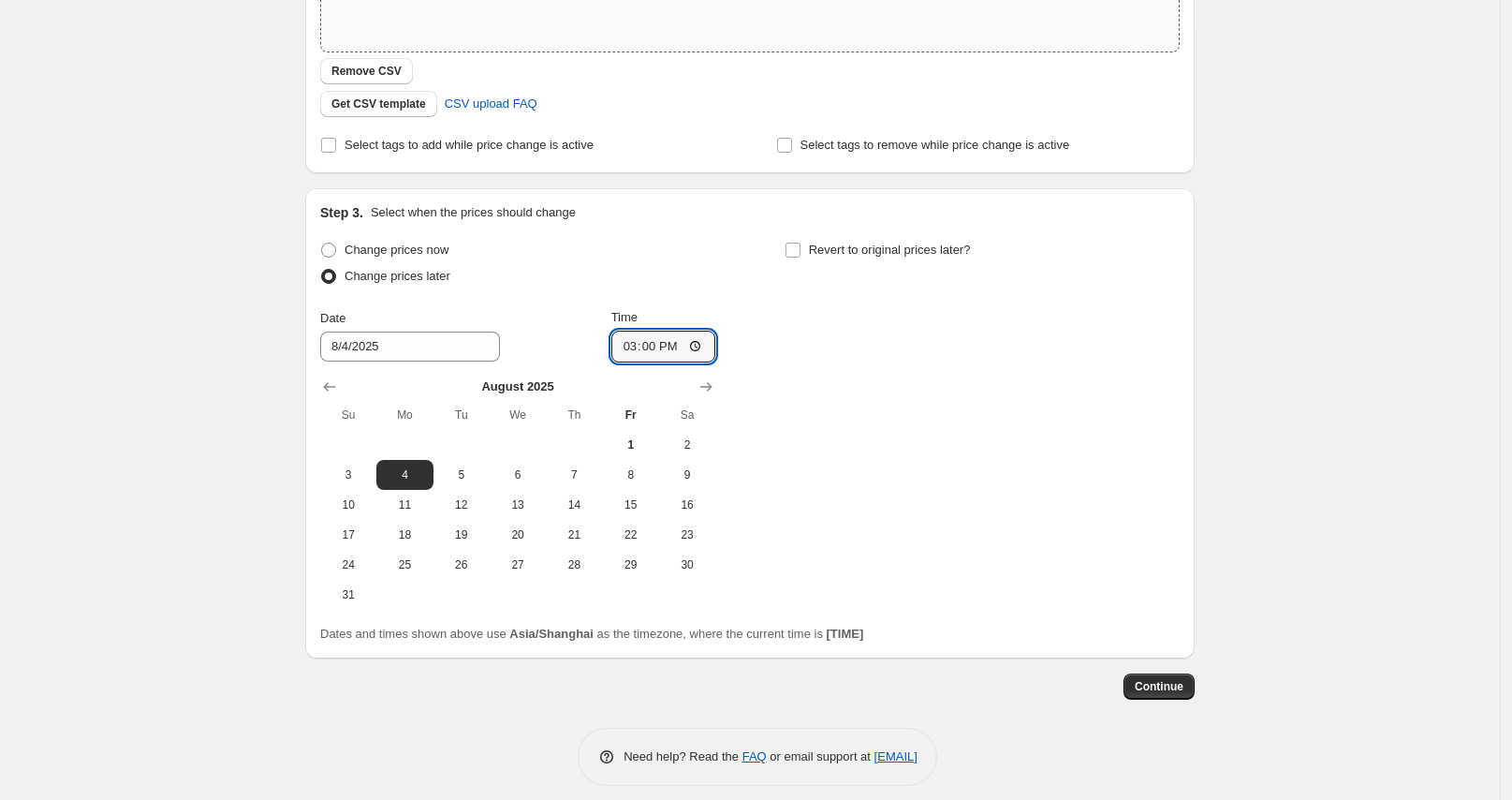type on "15:00" 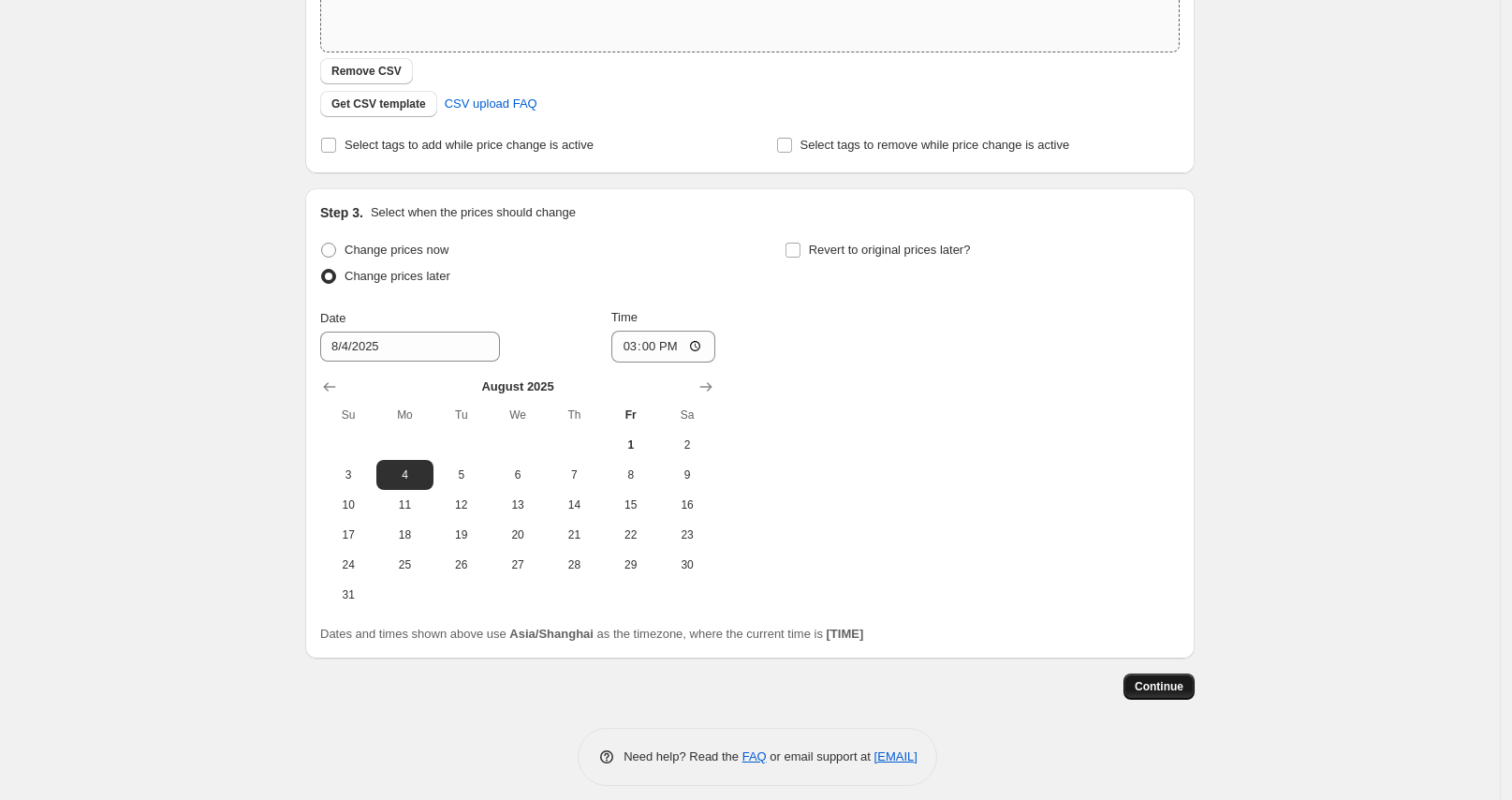 click on "Continue" at bounding box center (1159, 687) 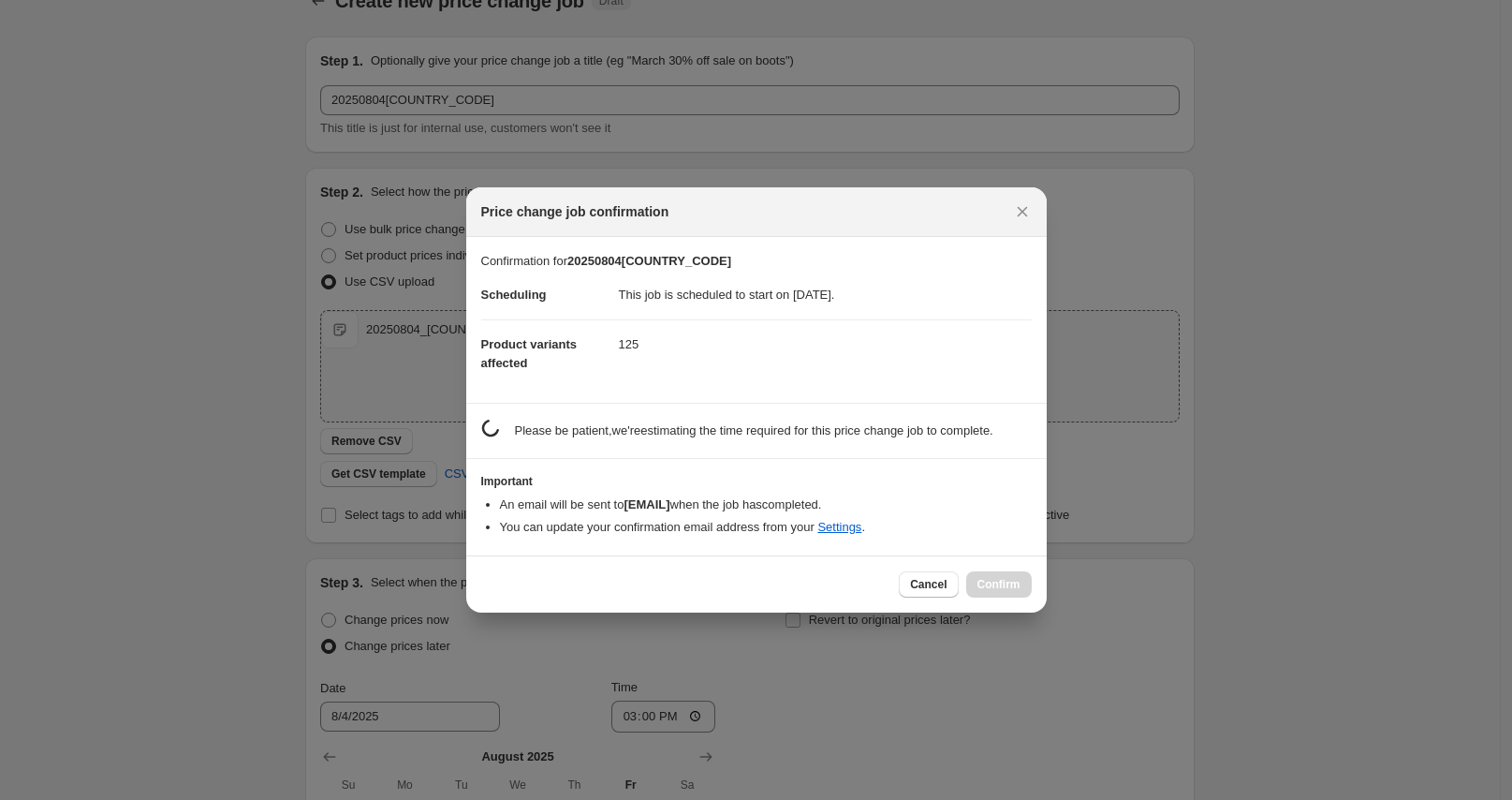 scroll, scrollTop: 0, scrollLeft: 0, axis: both 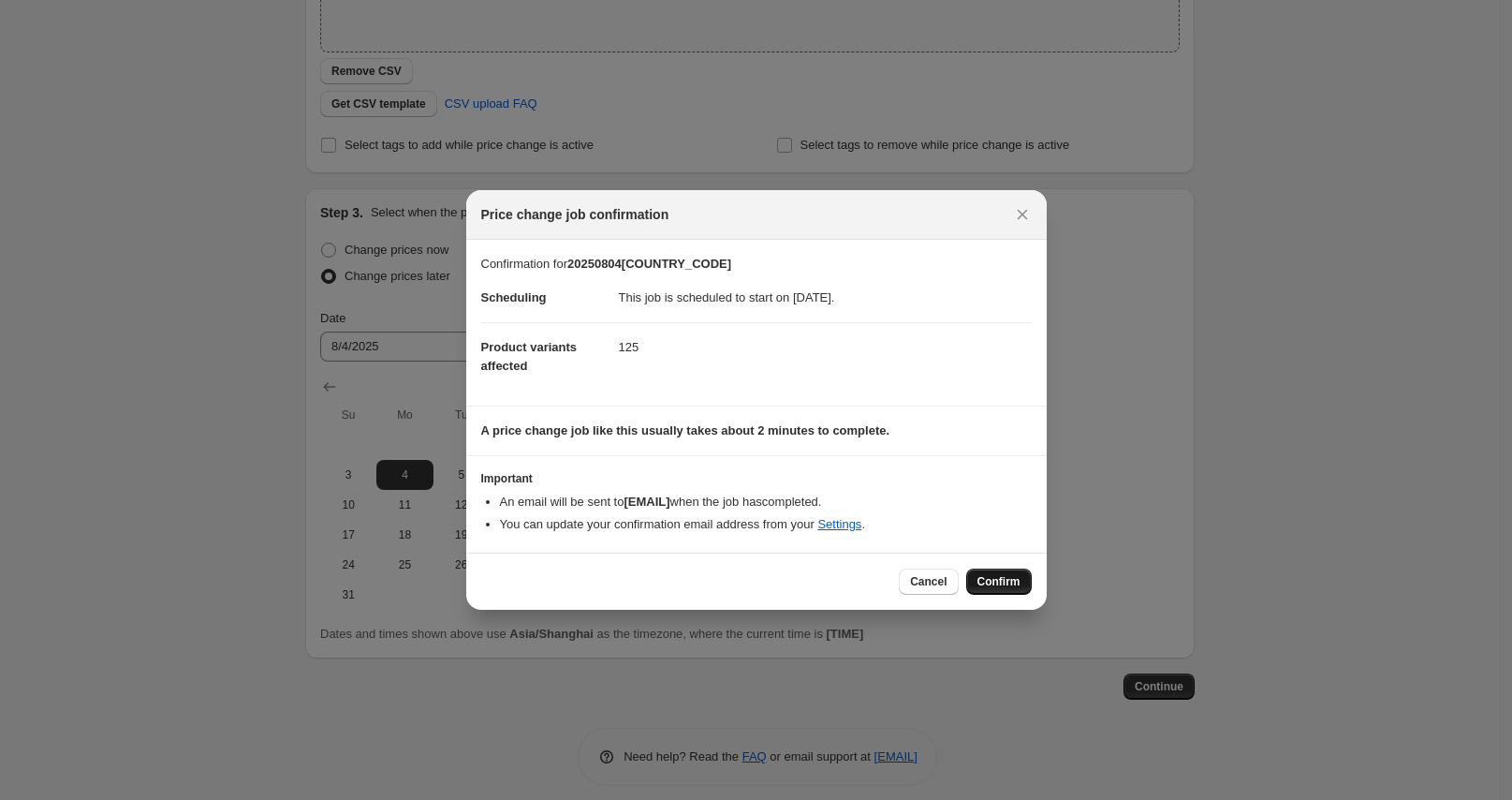 click on "Confirm" at bounding box center (999, 582) 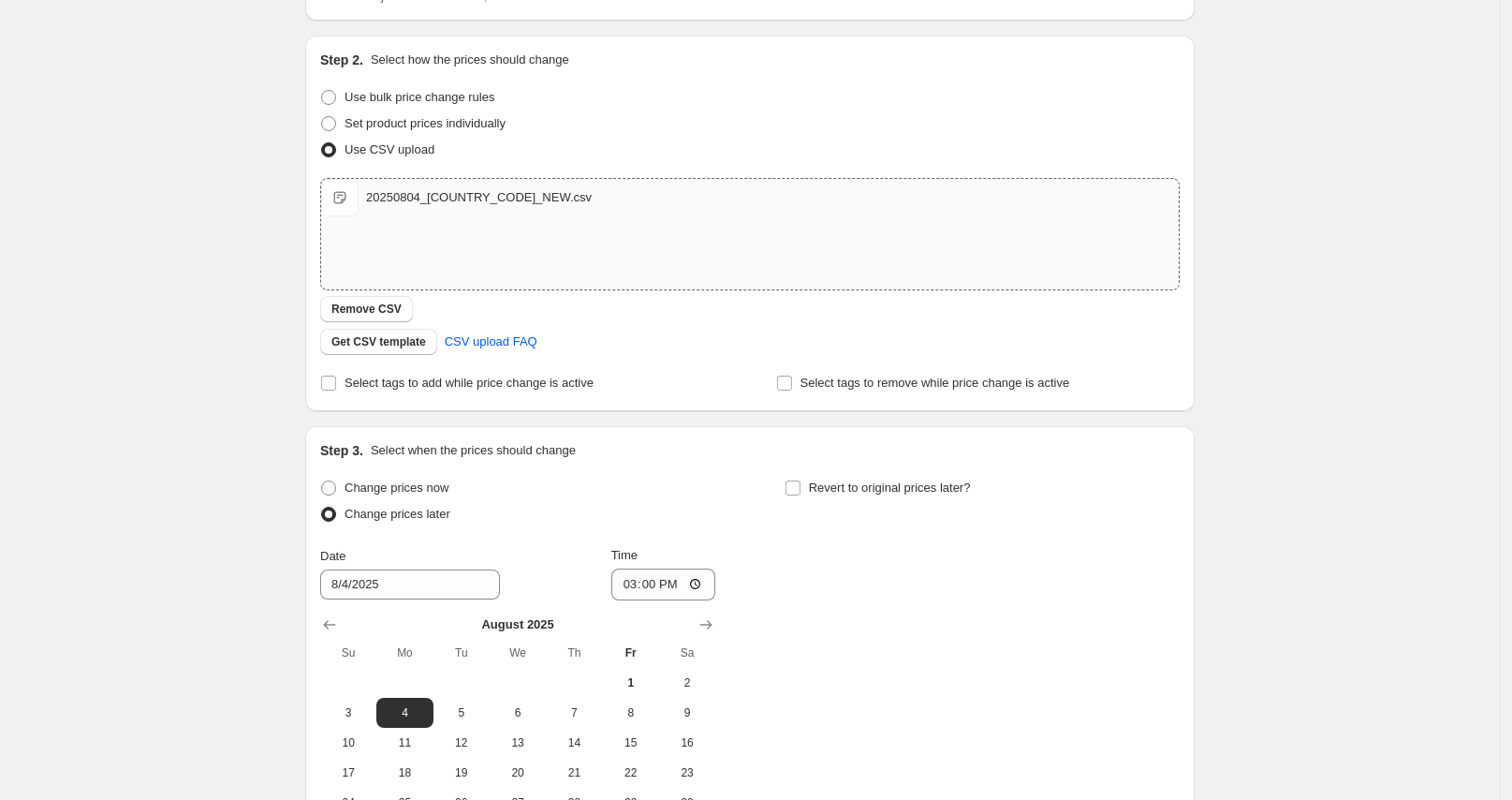 scroll, scrollTop: 0, scrollLeft: 0, axis: both 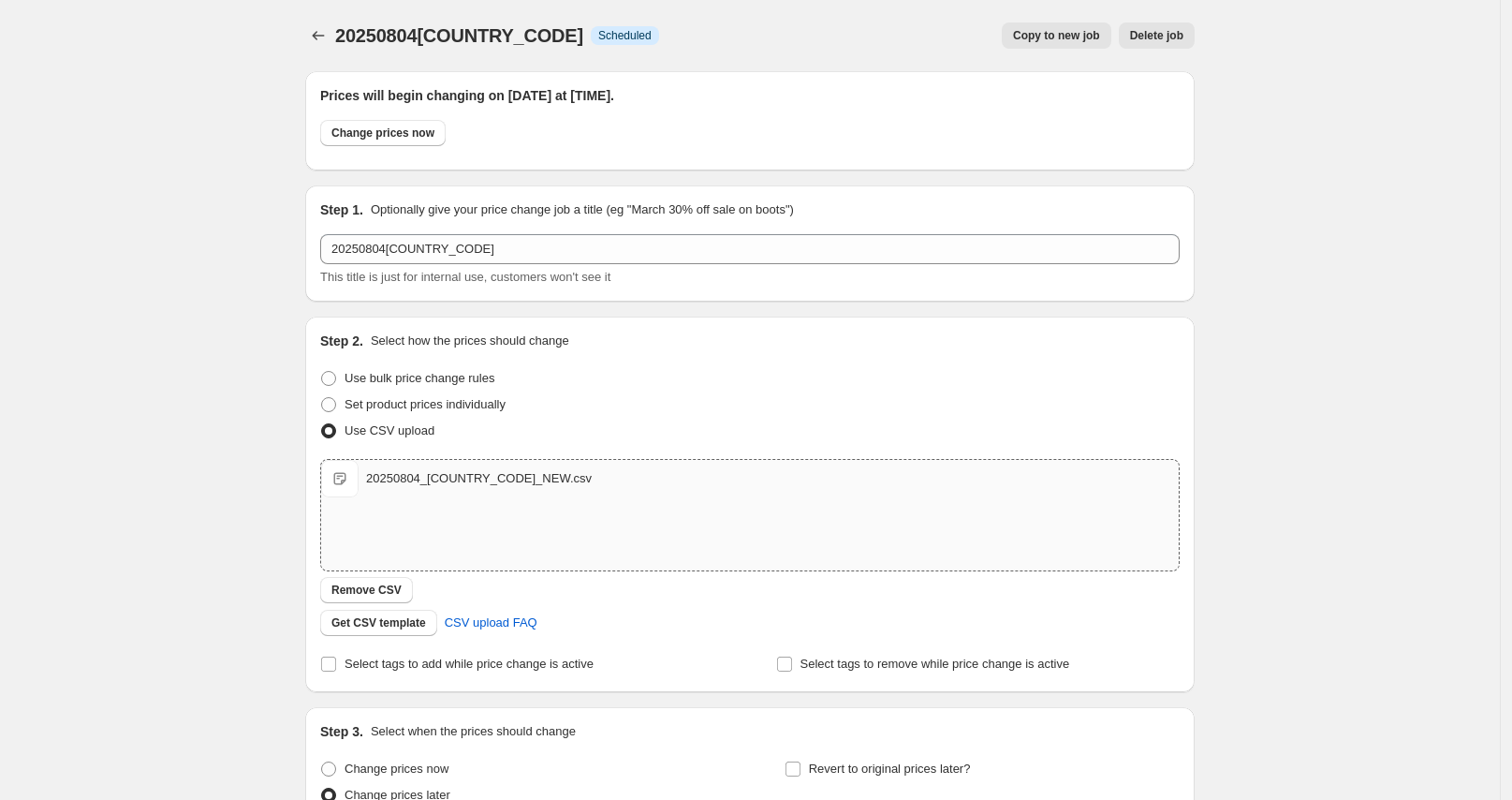 click on "[DATE]. This page is ready [DATE] Info Scheduled Copy to new job Delete job More actions Copy to new job Delete job Prices will begin changing on [DATE] at [TIME]. Change prices now Step 1. Optionally give your price change job a title (eg "March 30% off sale on boots") [DATE] This title is just for internal use, customers won't see it Step 2. Select how the prices should change Use bulk price change rules Set product prices individually Use CSV upload Upload files [FILENAME] [FILENAME] Remove CSV Get CSV template CSV upload FAQ Select tags to add while price change is active Select tags to remove while price change is active Step 3. Select when the prices should change Change prices now Change prices later Date 8/[DATE]/2025 Time [TIME] August   2025 Su Mo Tu We Th Fr Sa 1 2 3 4 5 6 7 8 9 10 11 12 13 14 15 16 17 18 19 20 21 22 23 24 25 26 27 28 29 30 31 Revert to original prices later? Dates and times shown above use   Asia/Shanghai   as the timezone, where the current time is" at bounding box center (750, 666) 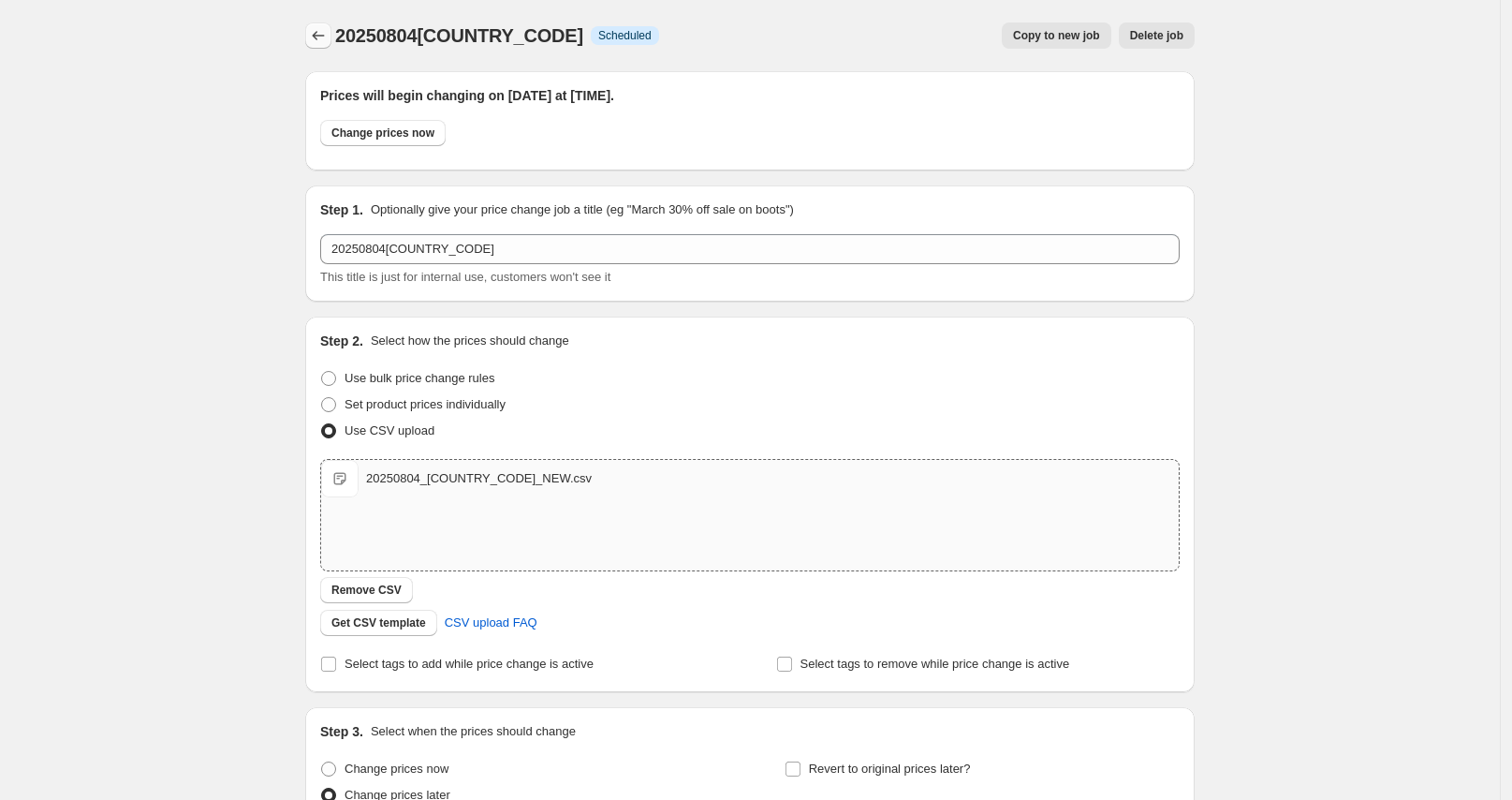 click 